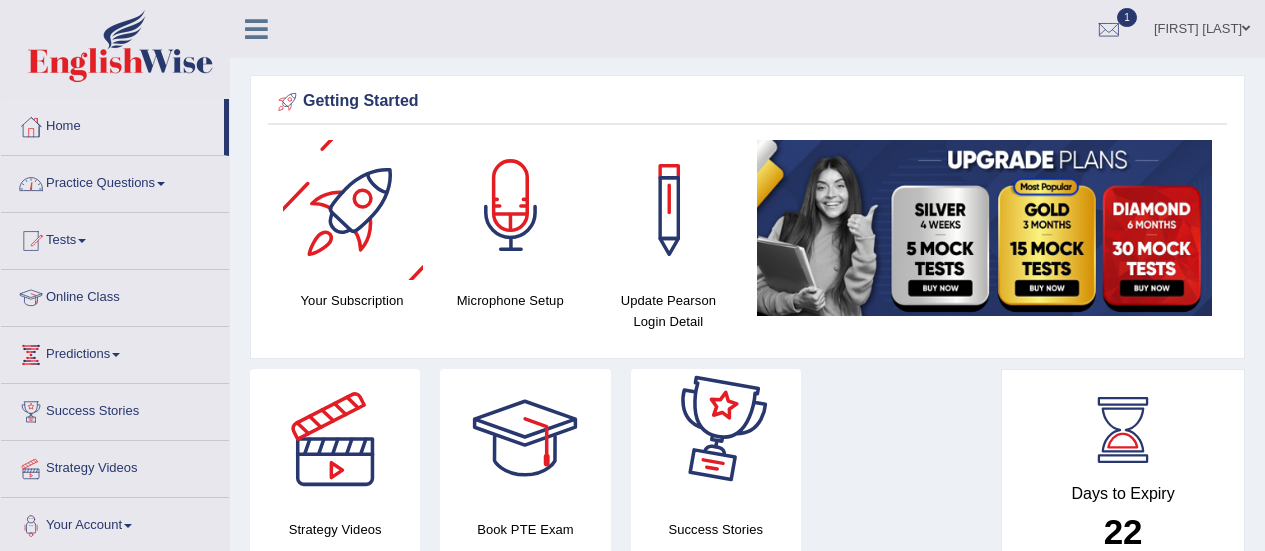 drag, startPoint x: 0, startPoint y: 0, endPoint x: 112, endPoint y: 185, distance: 216.26141 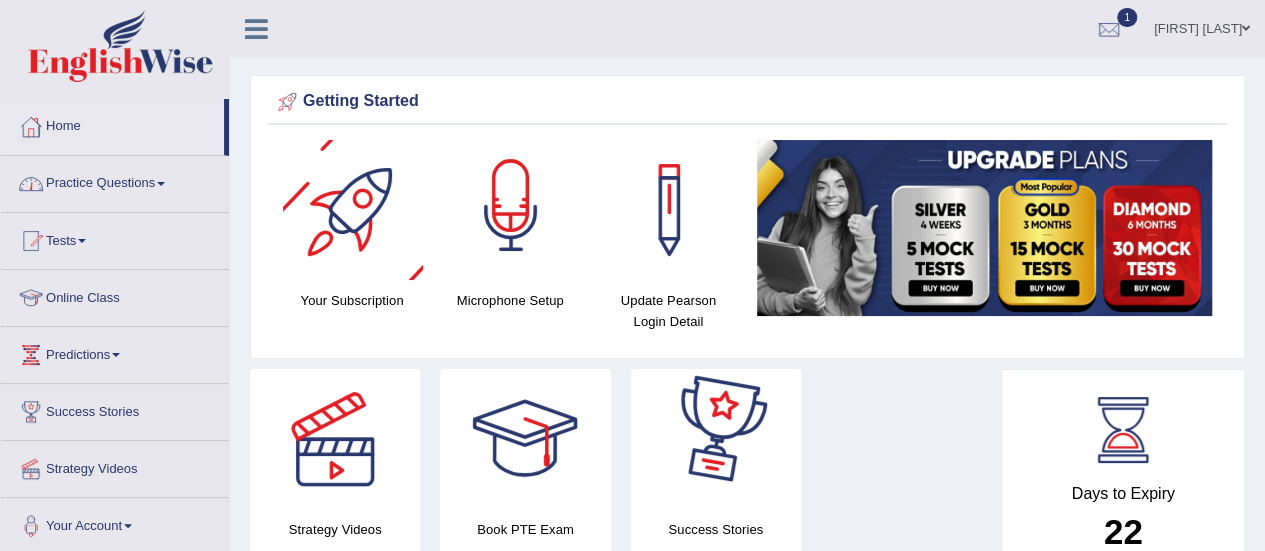 scroll, scrollTop: 0, scrollLeft: 0, axis: both 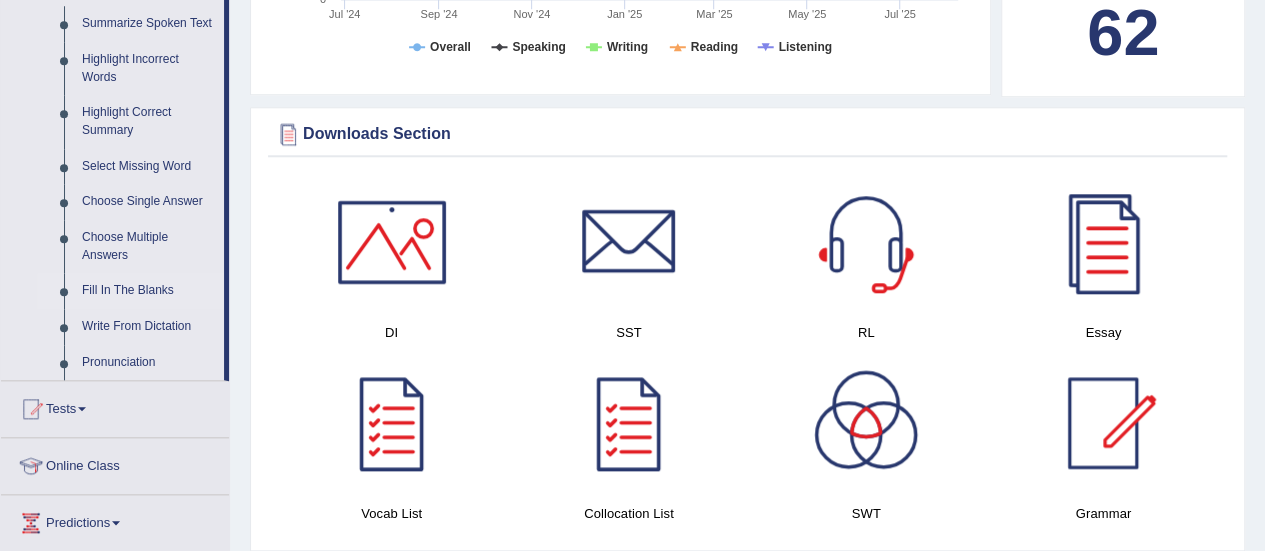 click on "Fill In The Blanks" at bounding box center [148, 291] 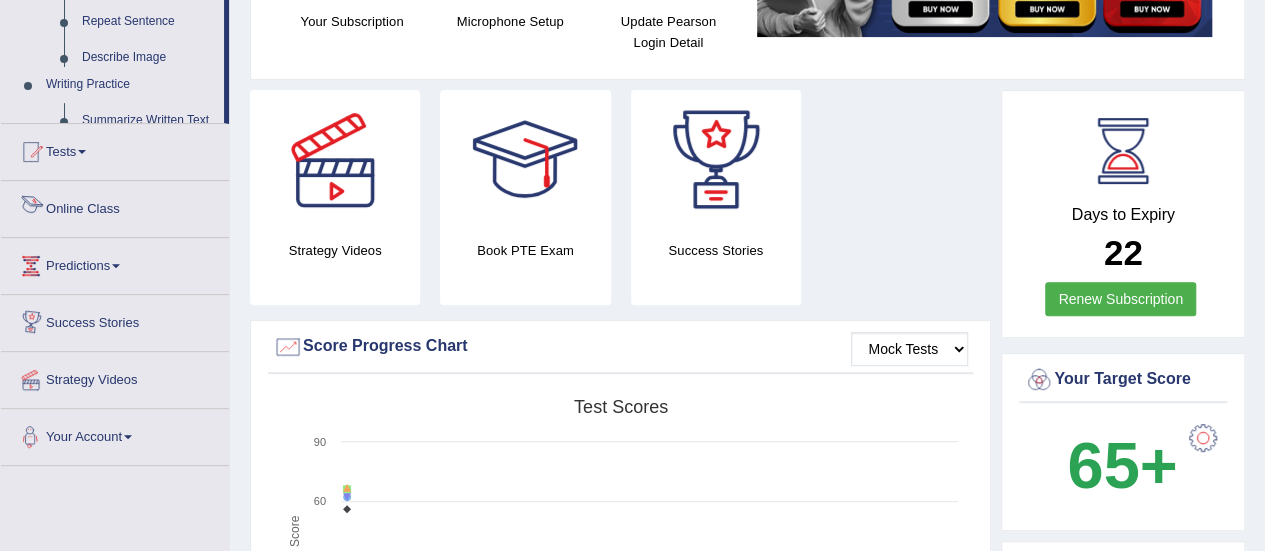 scroll, scrollTop: 483, scrollLeft: 0, axis: vertical 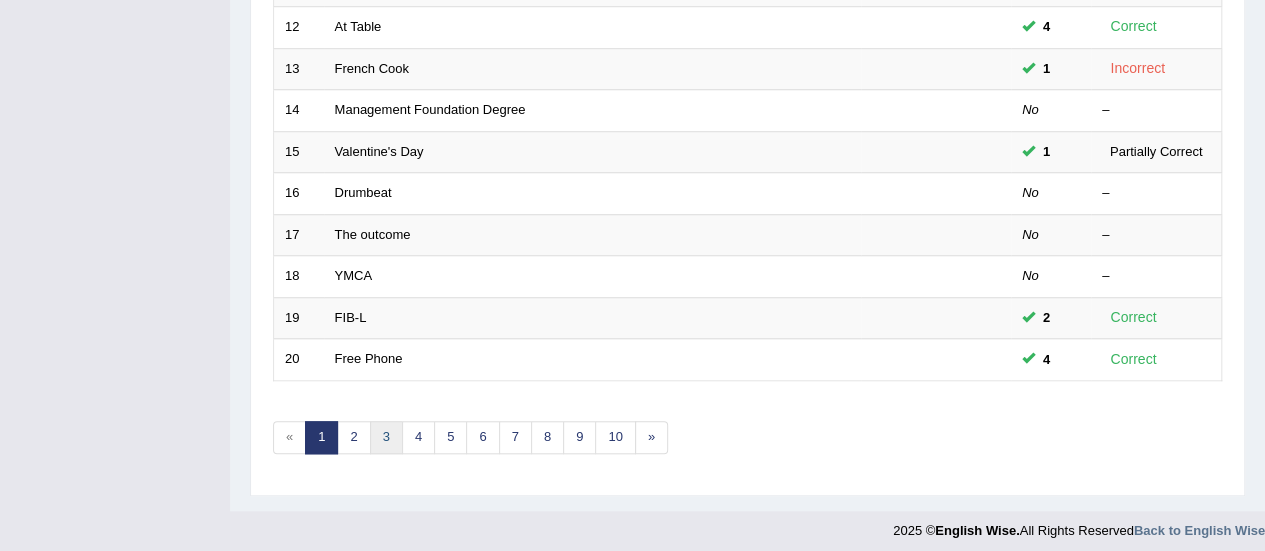 click on "3" at bounding box center [386, 437] 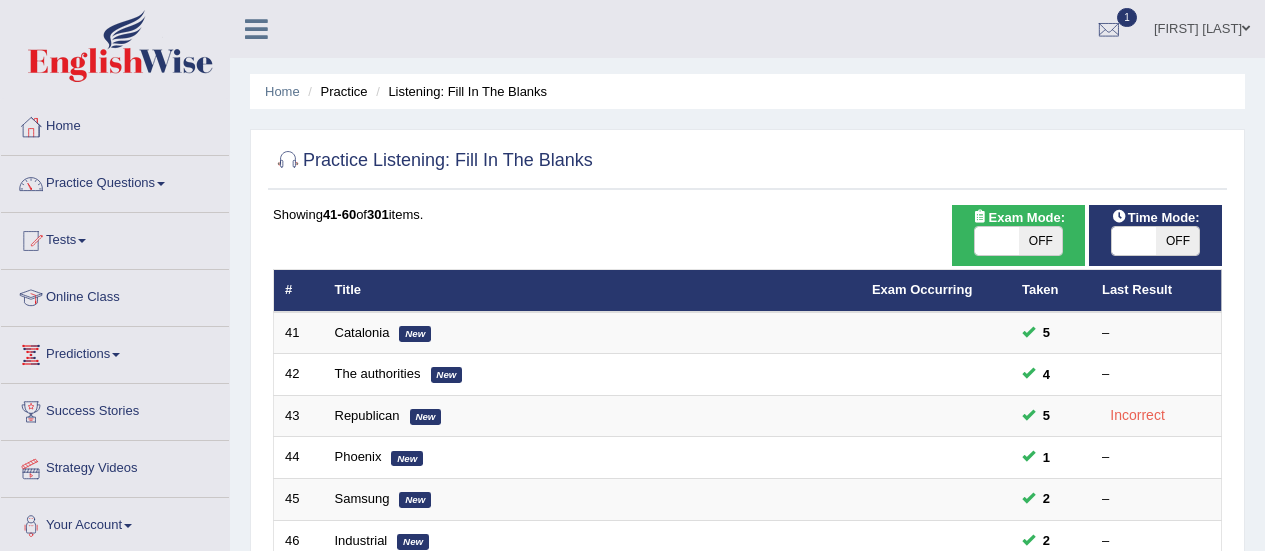scroll, scrollTop: 0, scrollLeft: 0, axis: both 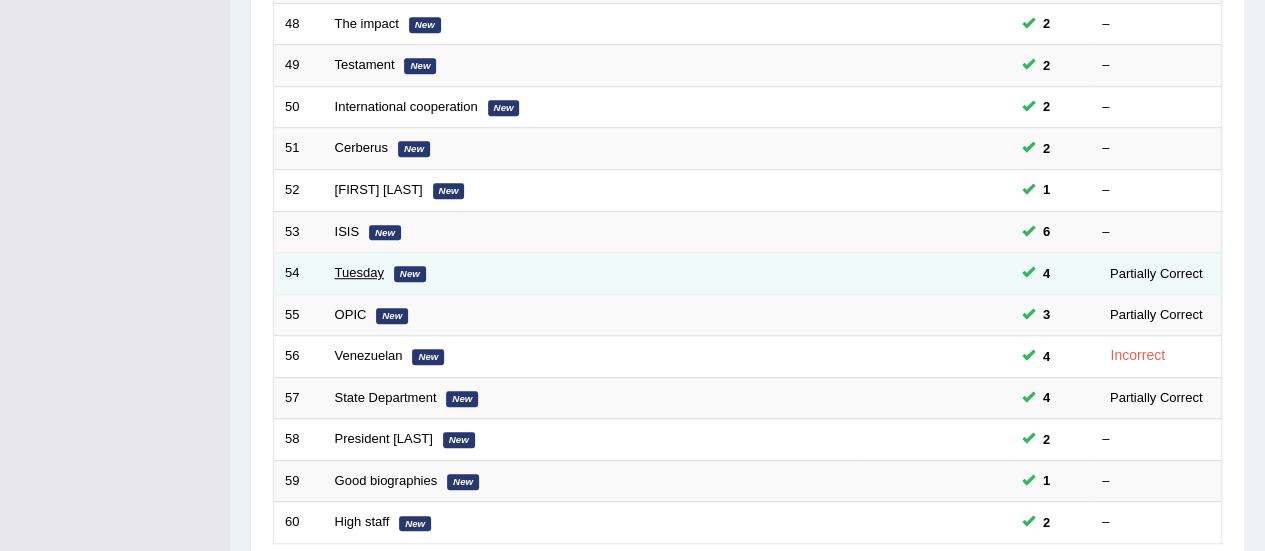 click on "Tuesday" at bounding box center [359, 272] 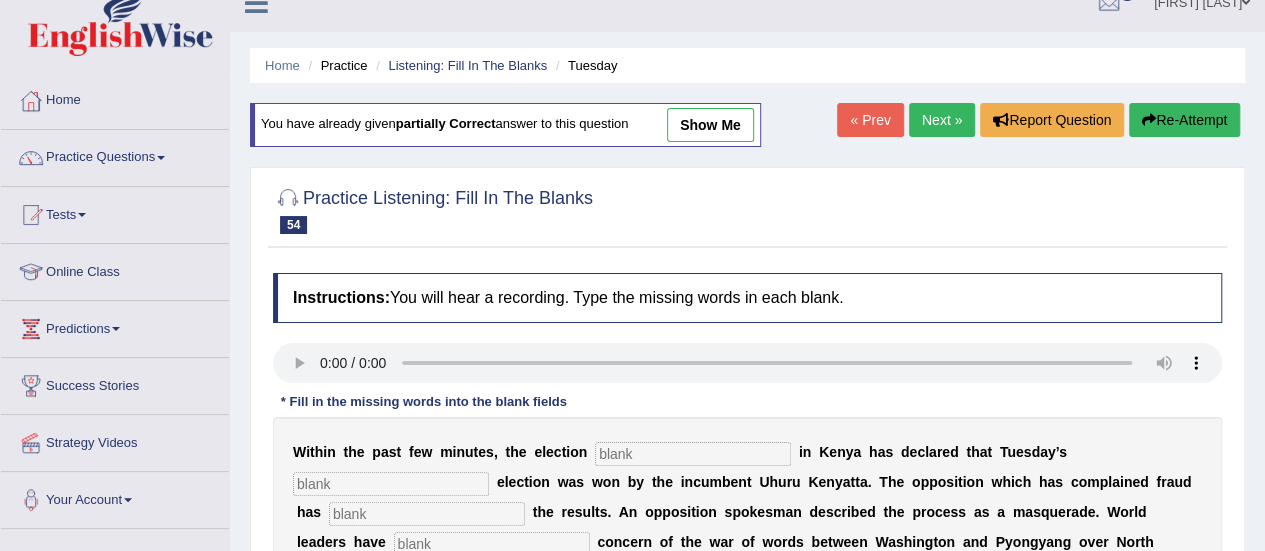 scroll, scrollTop: 0, scrollLeft: 0, axis: both 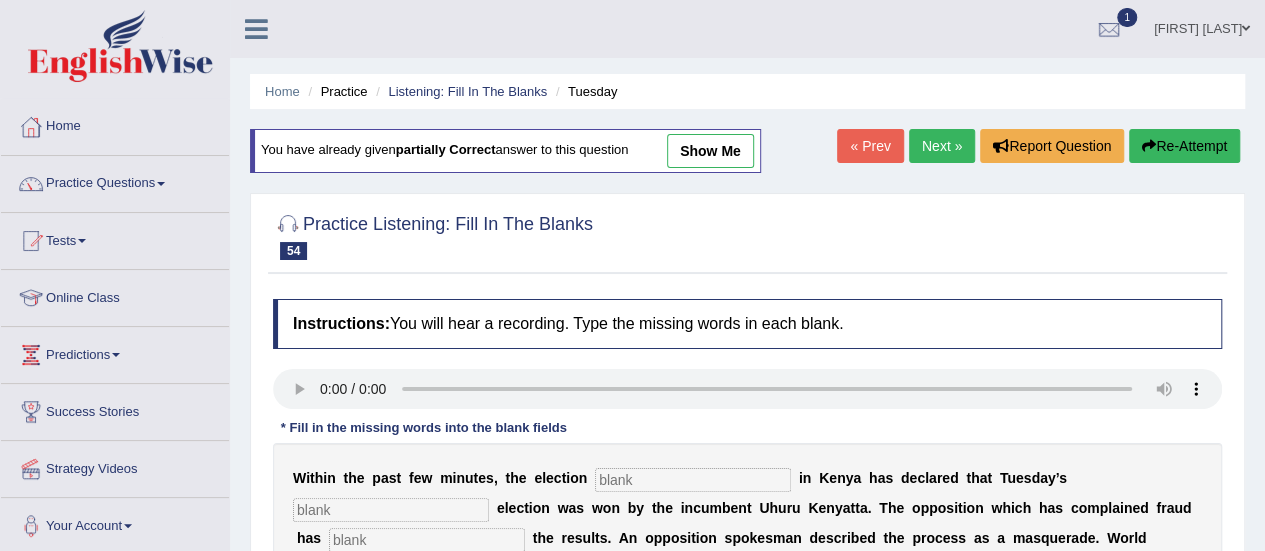 click on "Next »" at bounding box center [942, 146] 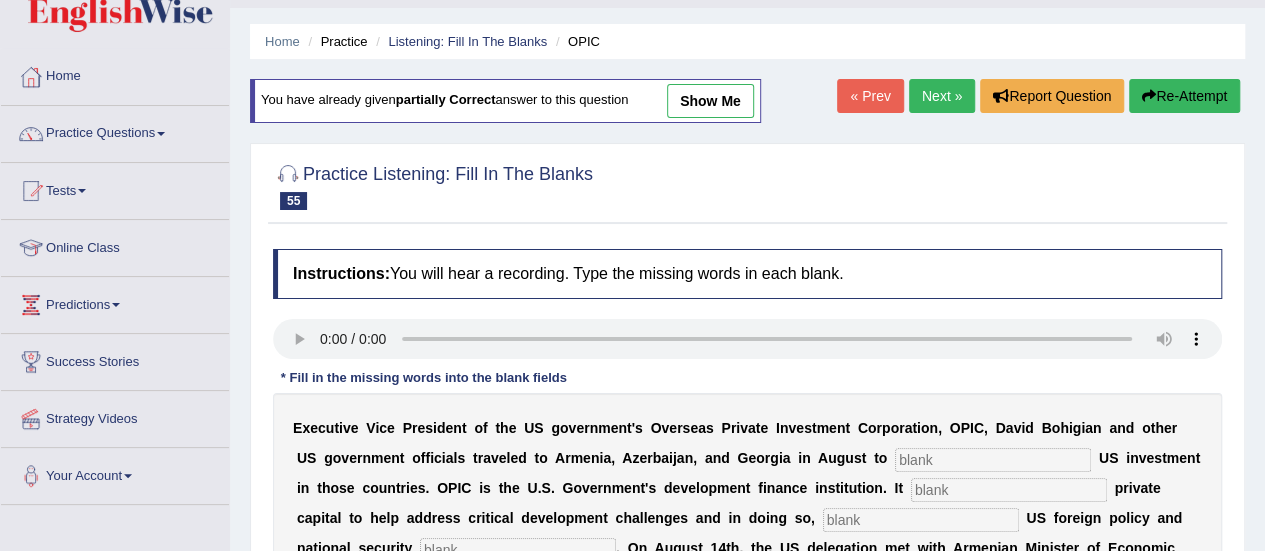 scroll, scrollTop: 210, scrollLeft: 0, axis: vertical 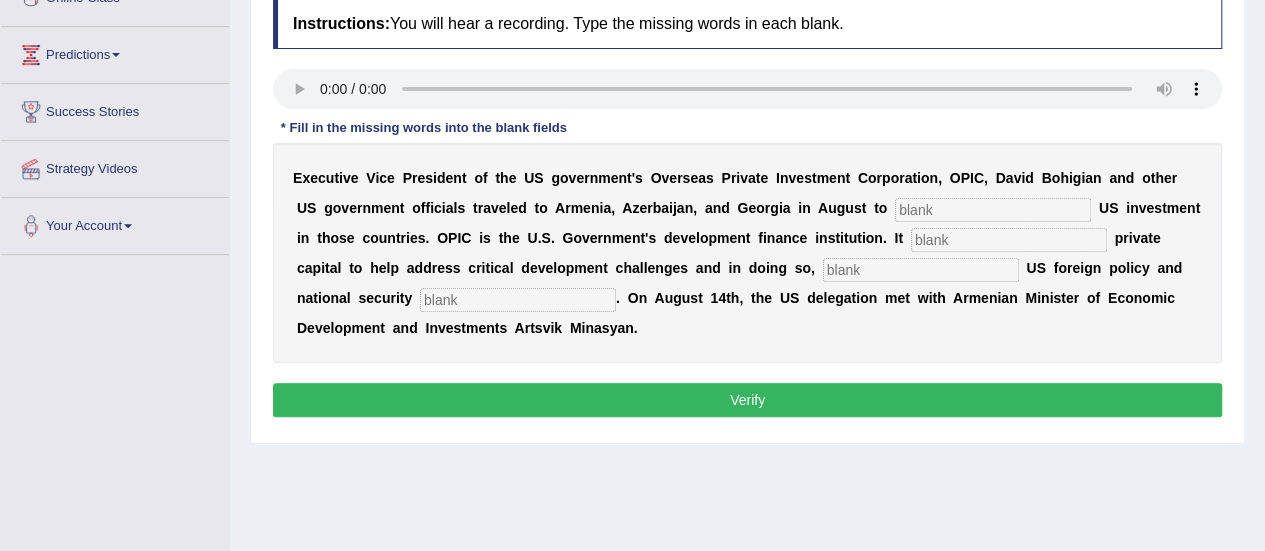 click at bounding box center [993, 210] 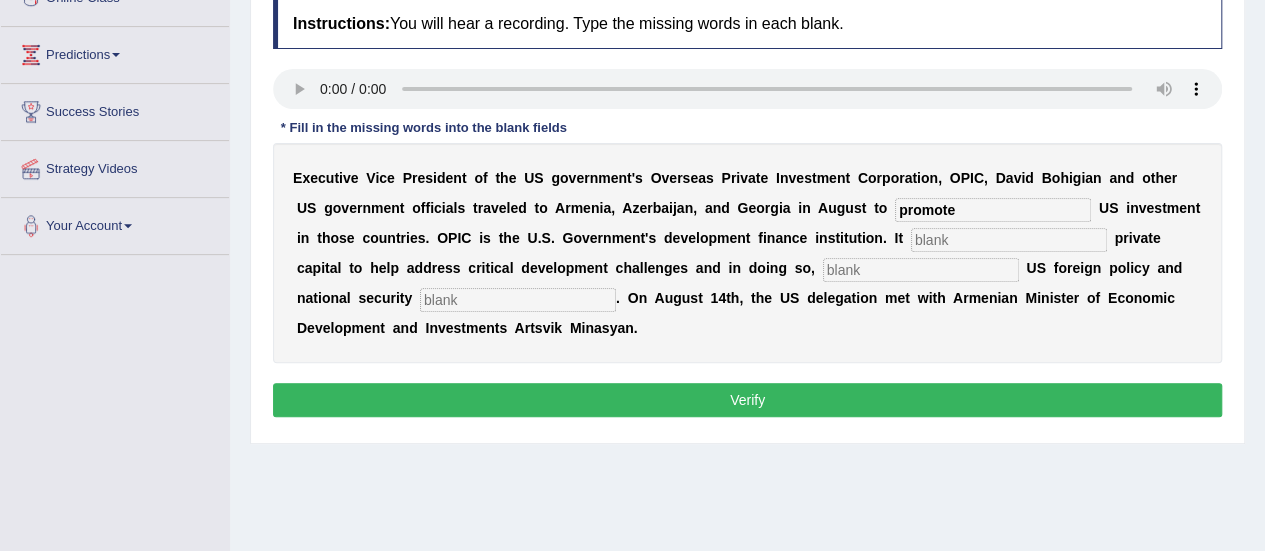 type on "promote" 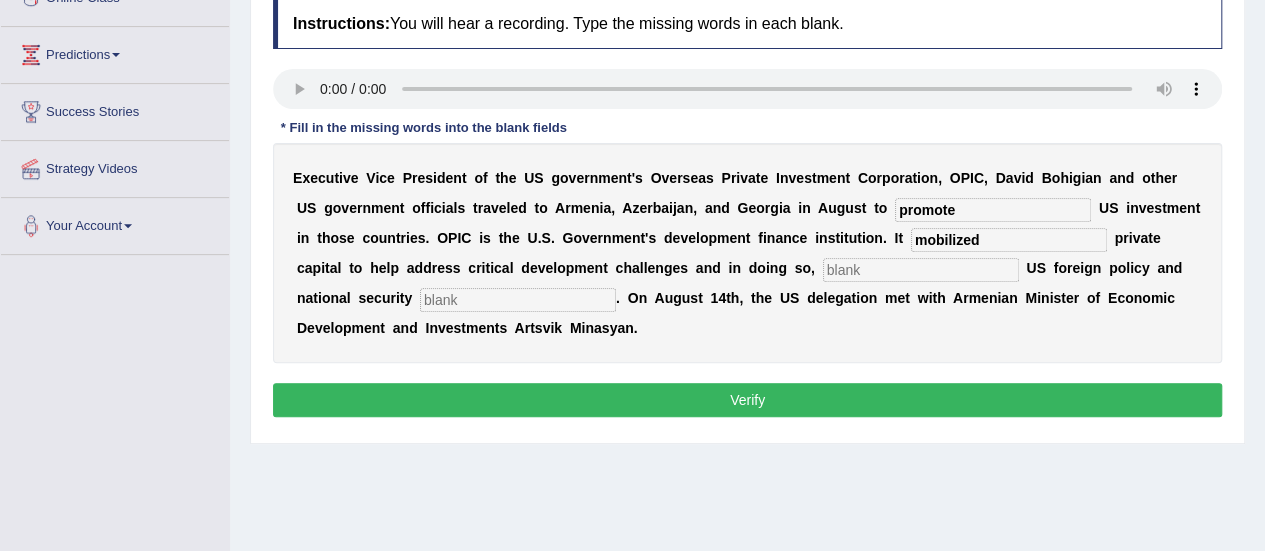 click on "mobilized" at bounding box center [1009, 240] 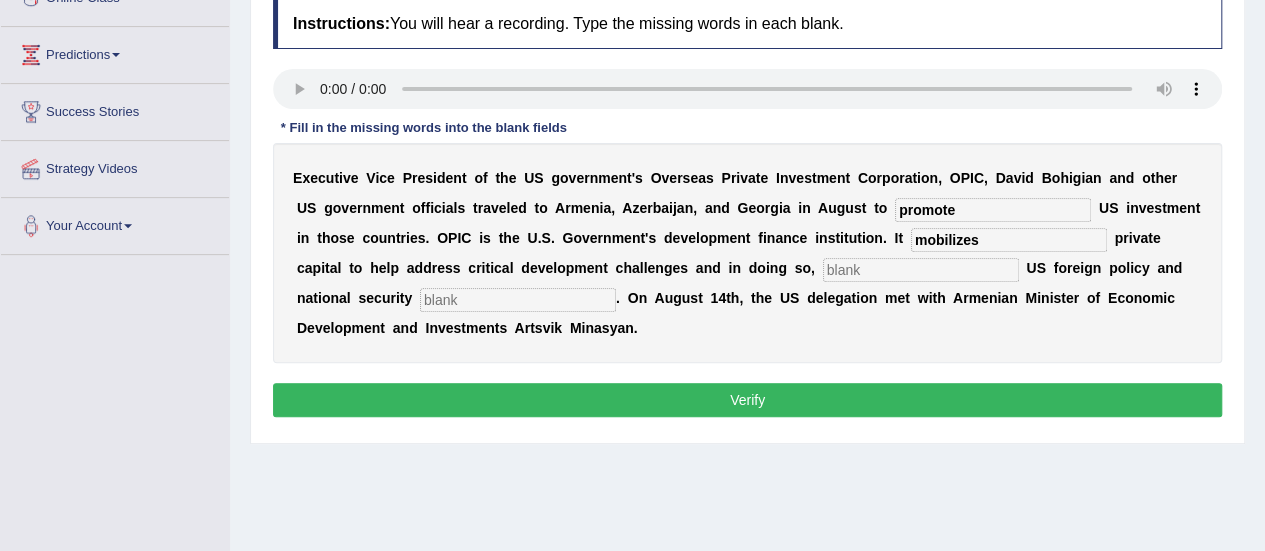 type on "mobilizes" 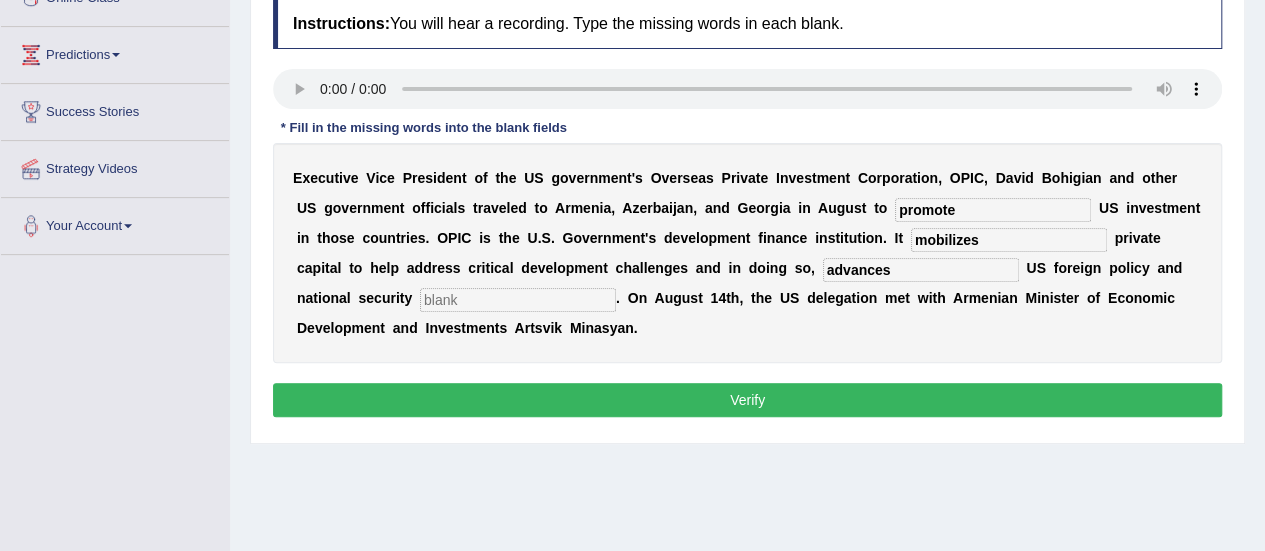 type on "advances" 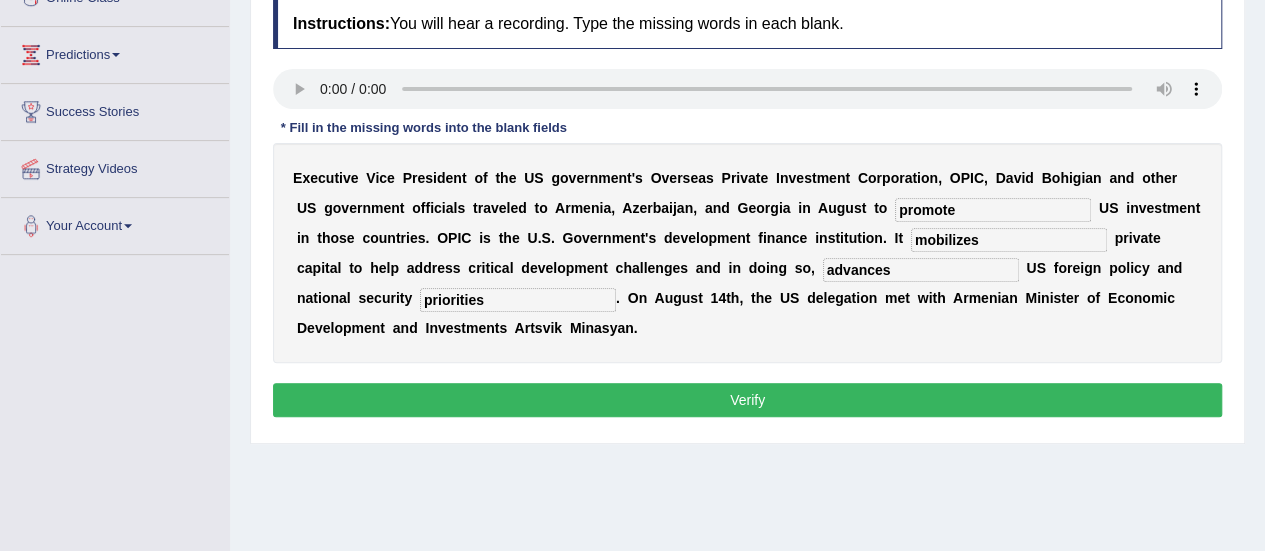 type on "priorities" 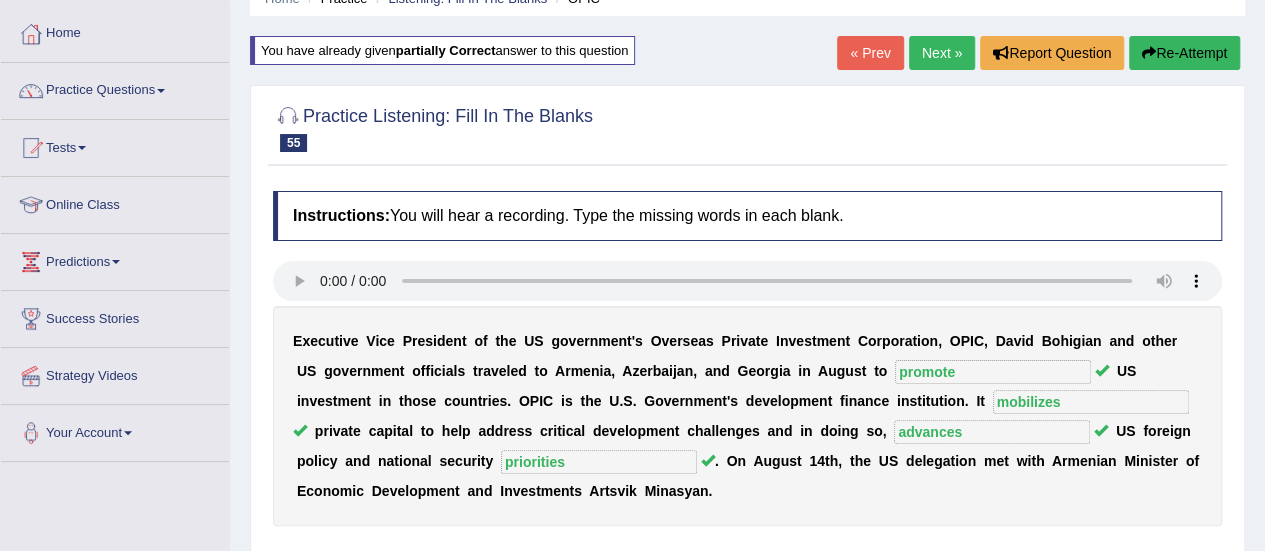 scroll, scrollTop: 0, scrollLeft: 0, axis: both 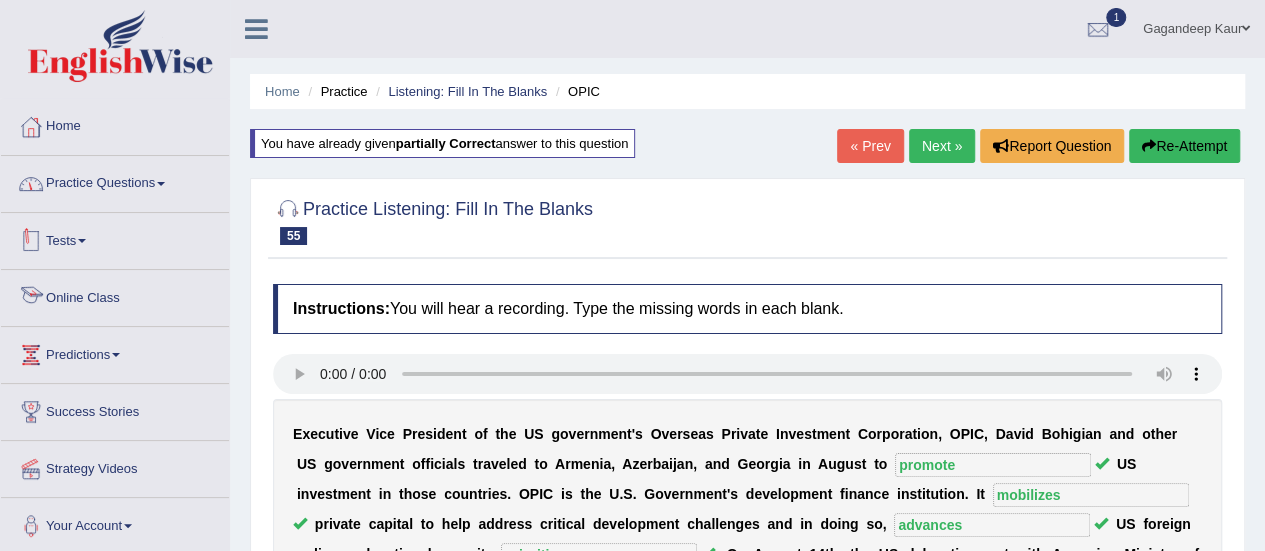 click on "Practice Questions" at bounding box center [115, 181] 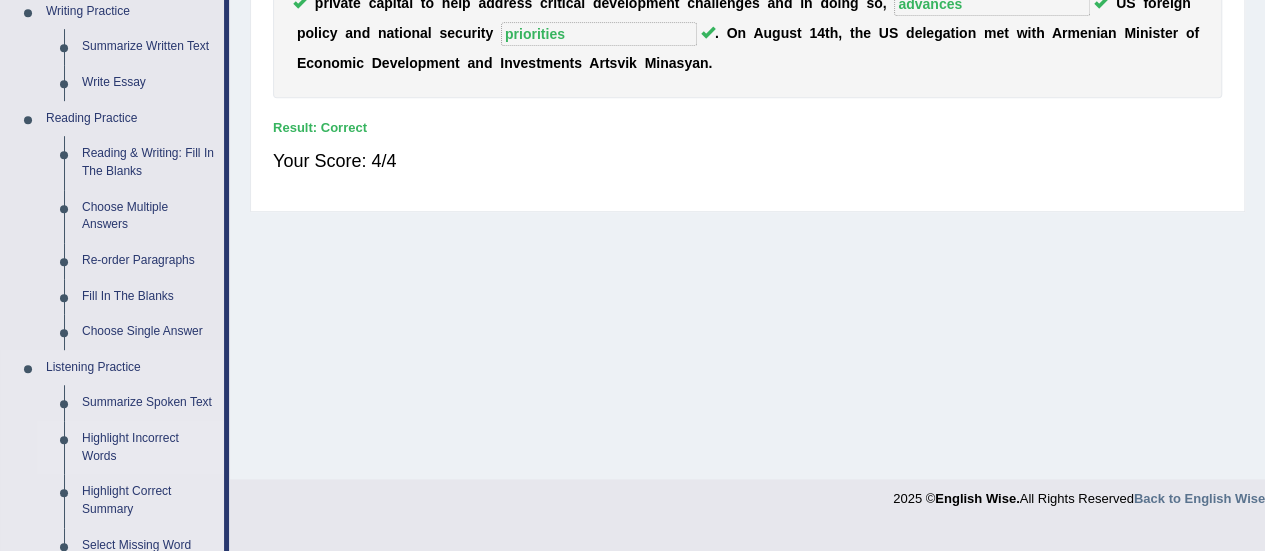 scroll, scrollTop: 600, scrollLeft: 0, axis: vertical 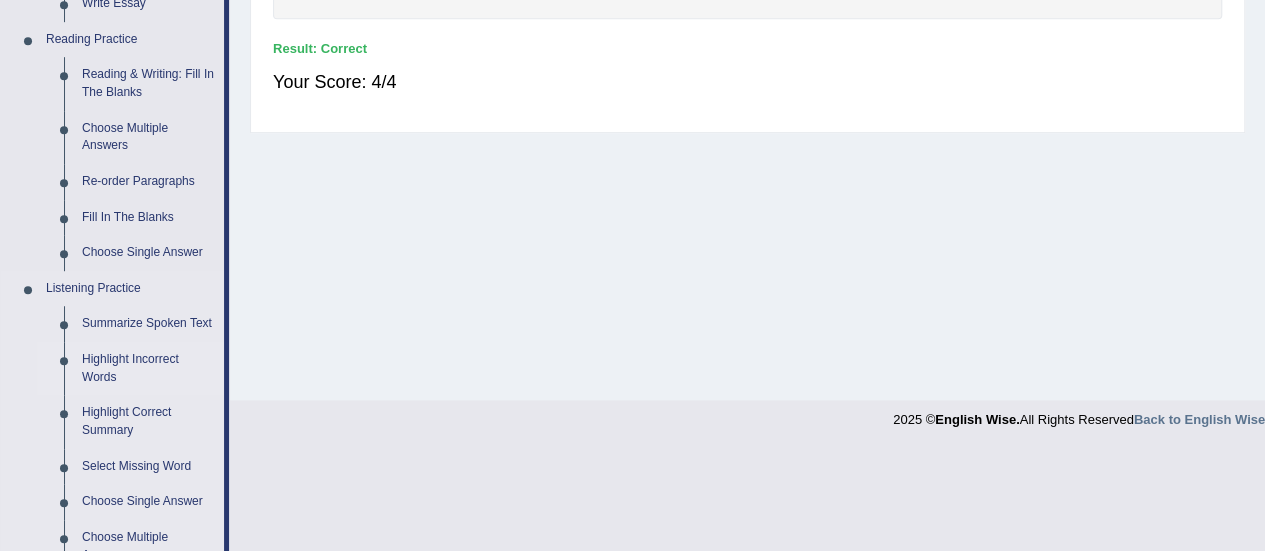 click on "Highlight Incorrect Words" at bounding box center (148, 368) 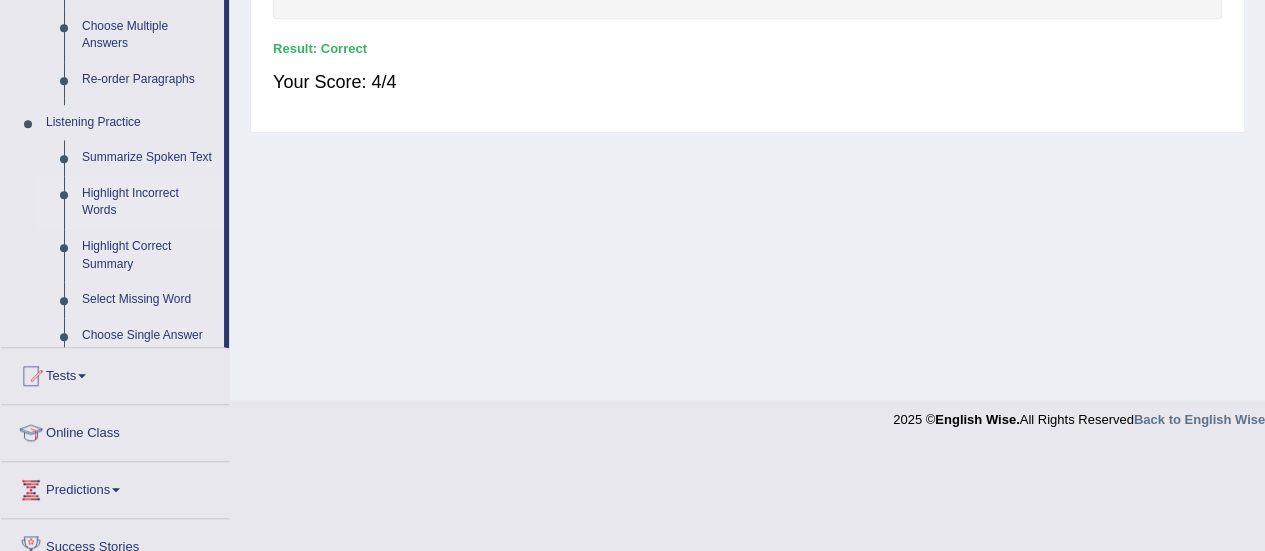 scroll, scrollTop: 514, scrollLeft: 0, axis: vertical 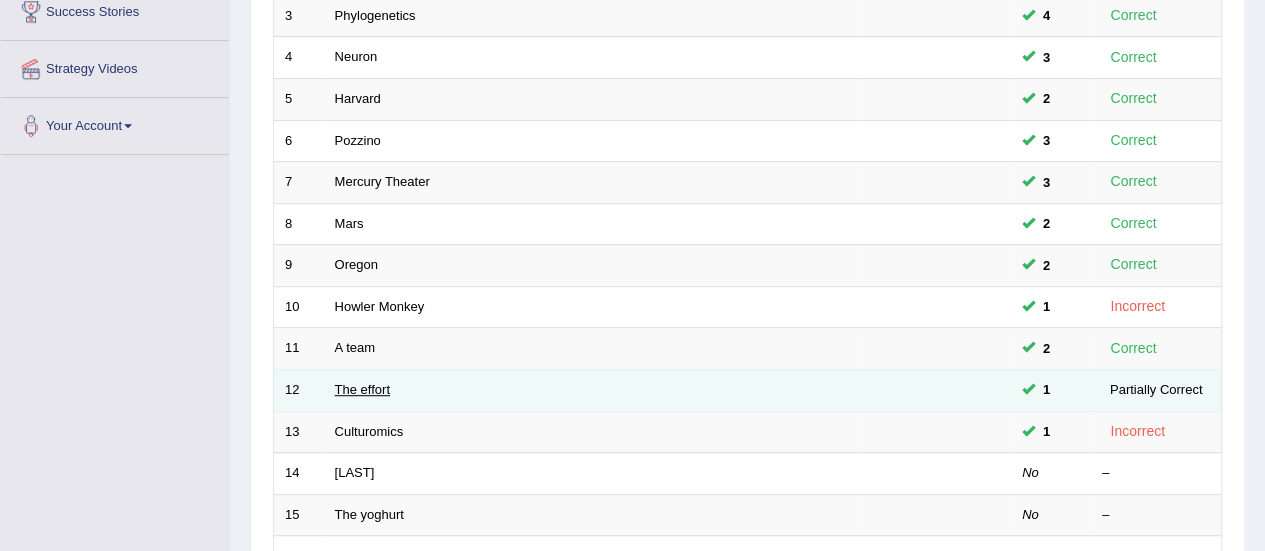 click on "The effort" at bounding box center [362, 389] 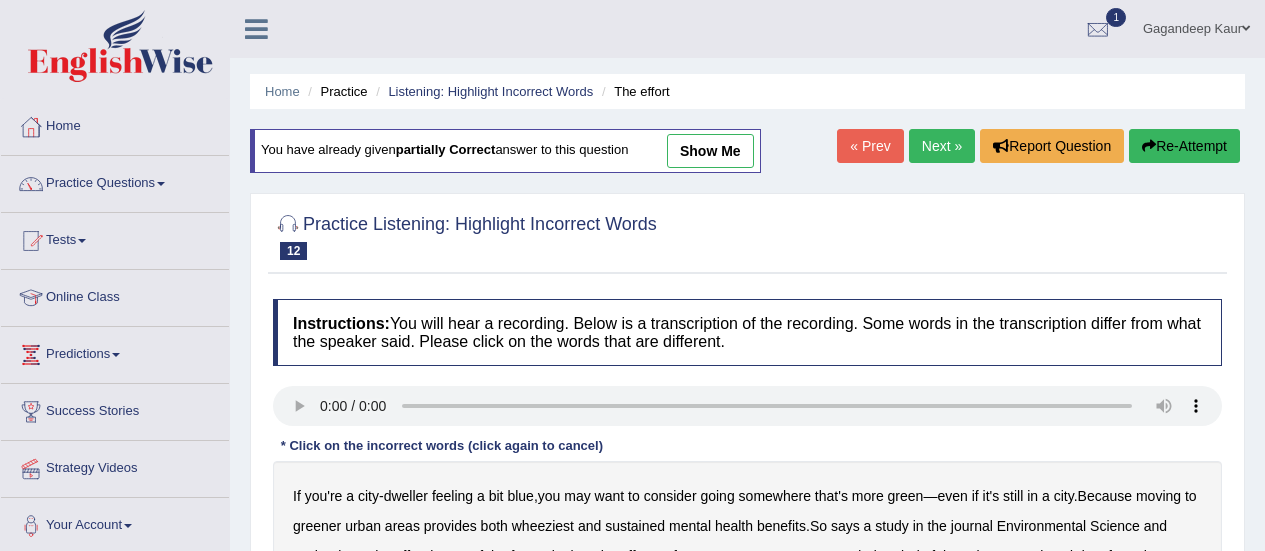 scroll, scrollTop: 300, scrollLeft: 0, axis: vertical 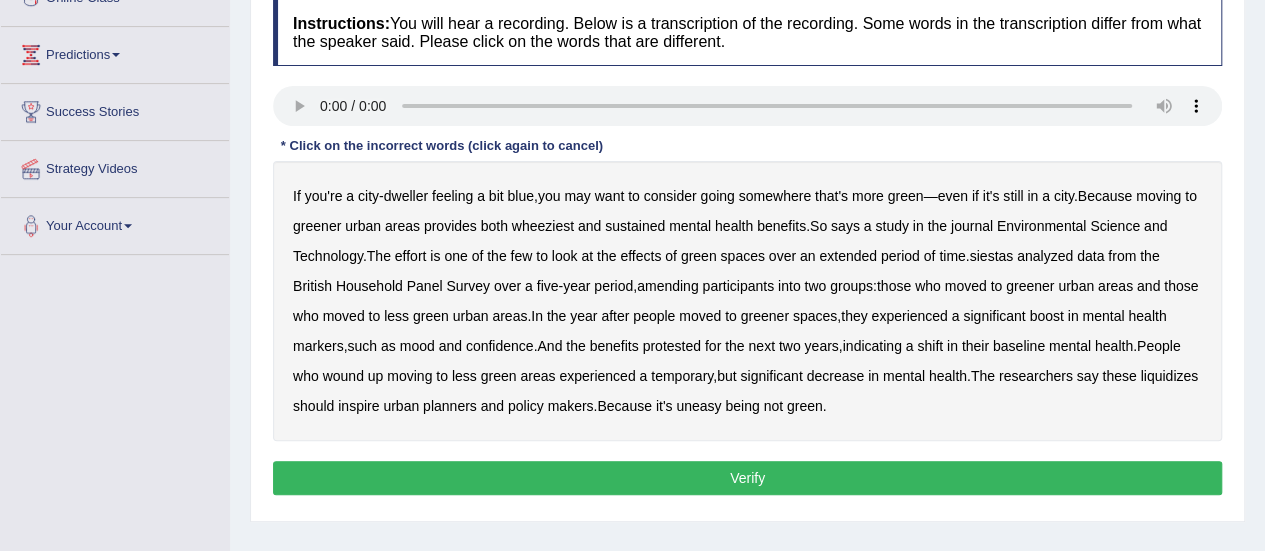 click on "city" at bounding box center (368, 196) 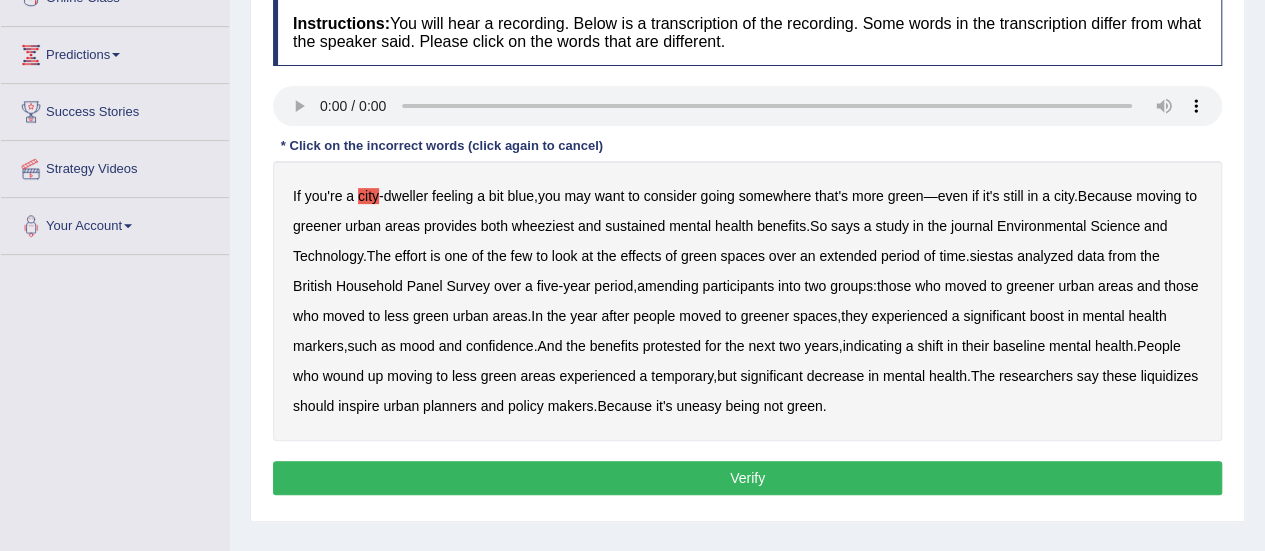 click on "city" at bounding box center (368, 196) 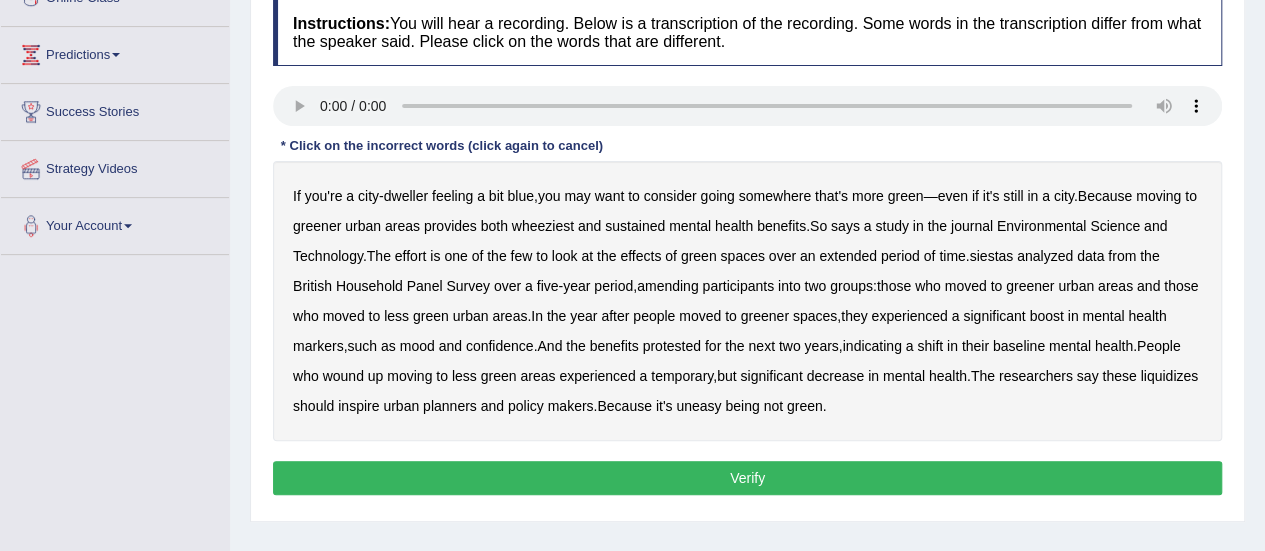 click on "wheeziest" at bounding box center (543, 226) 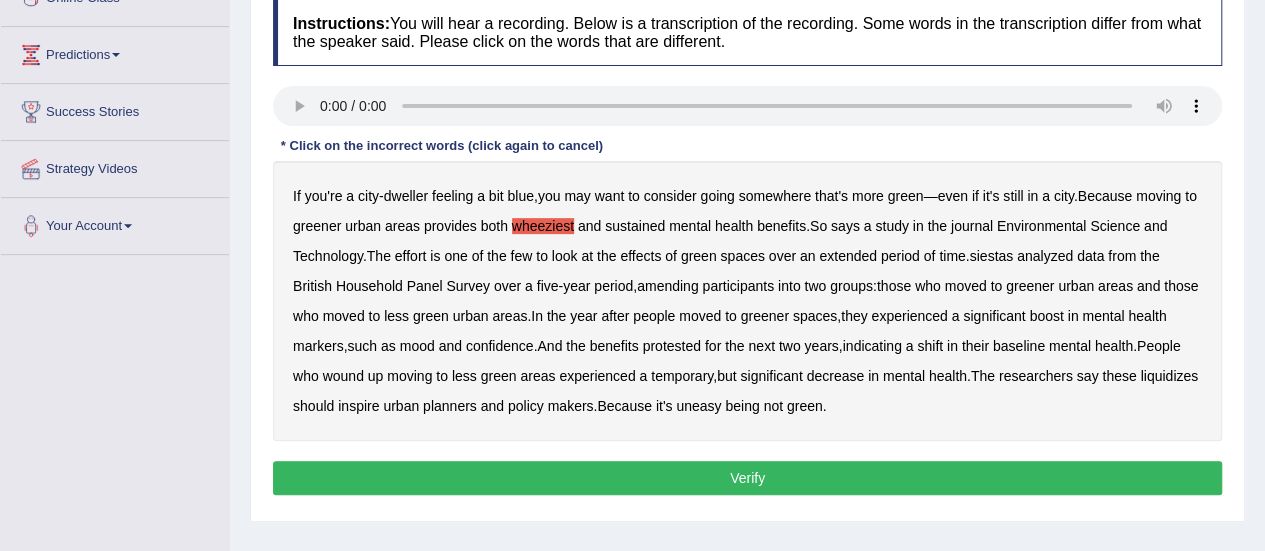 click on "siestas" at bounding box center (991, 256) 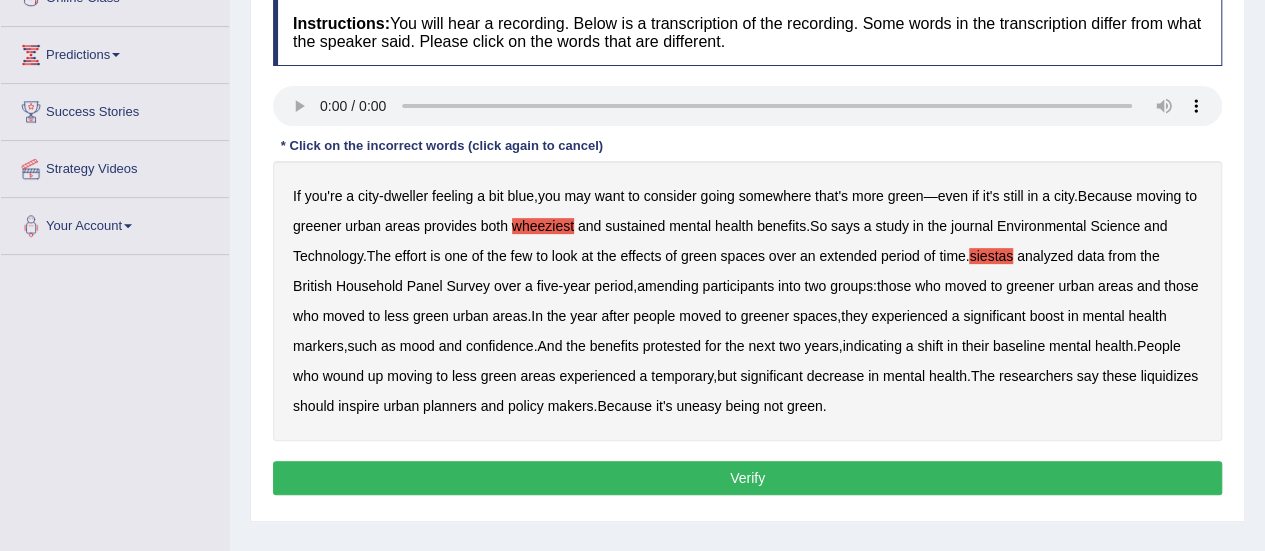 click on "amending" at bounding box center [668, 286] 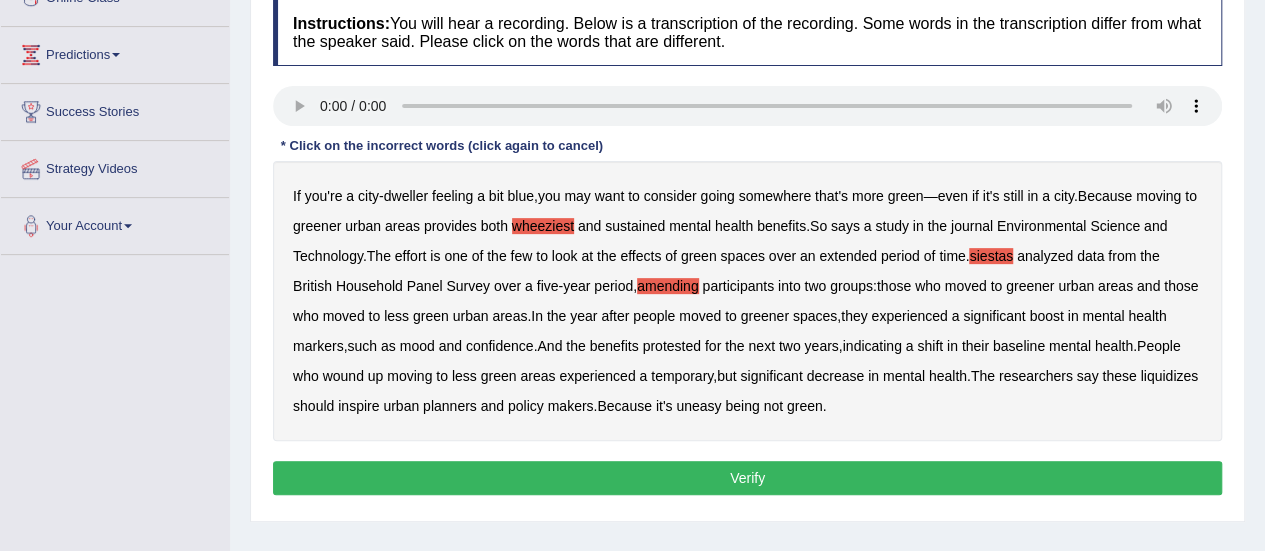 click on "protested" at bounding box center [672, 346] 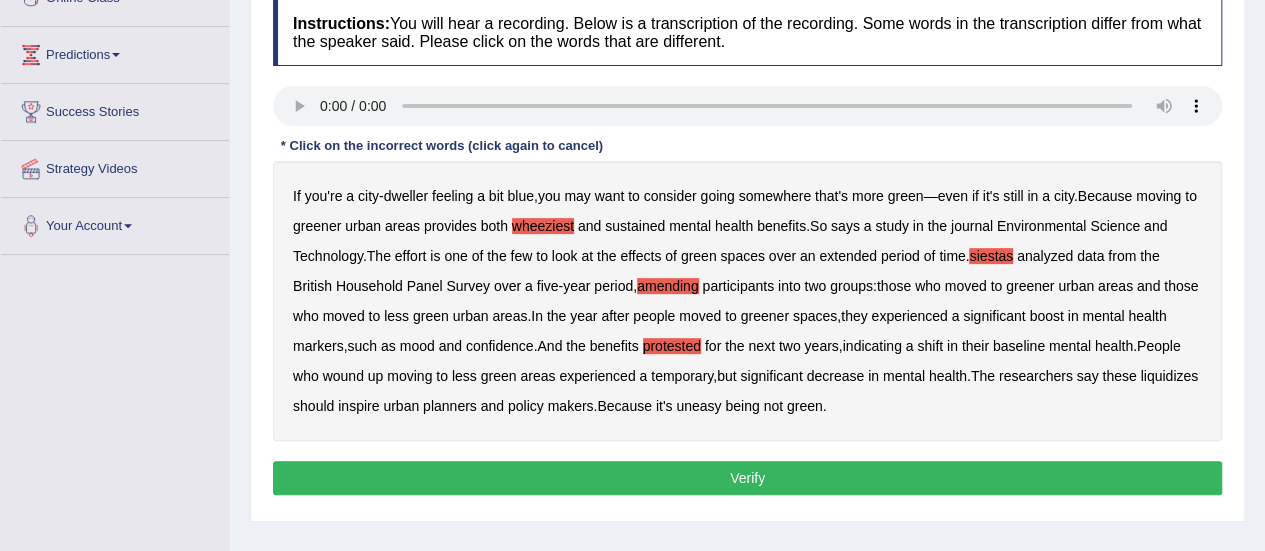 click on "liquidizes" at bounding box center [1169, 376] 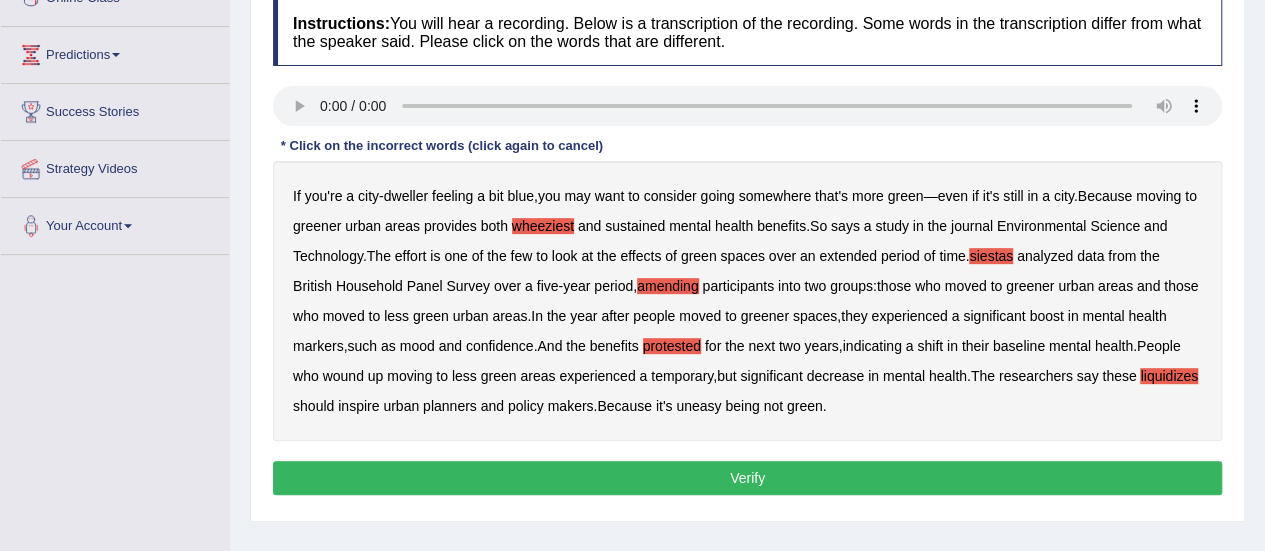 click on "Verify" at bounding box center (747, 478) 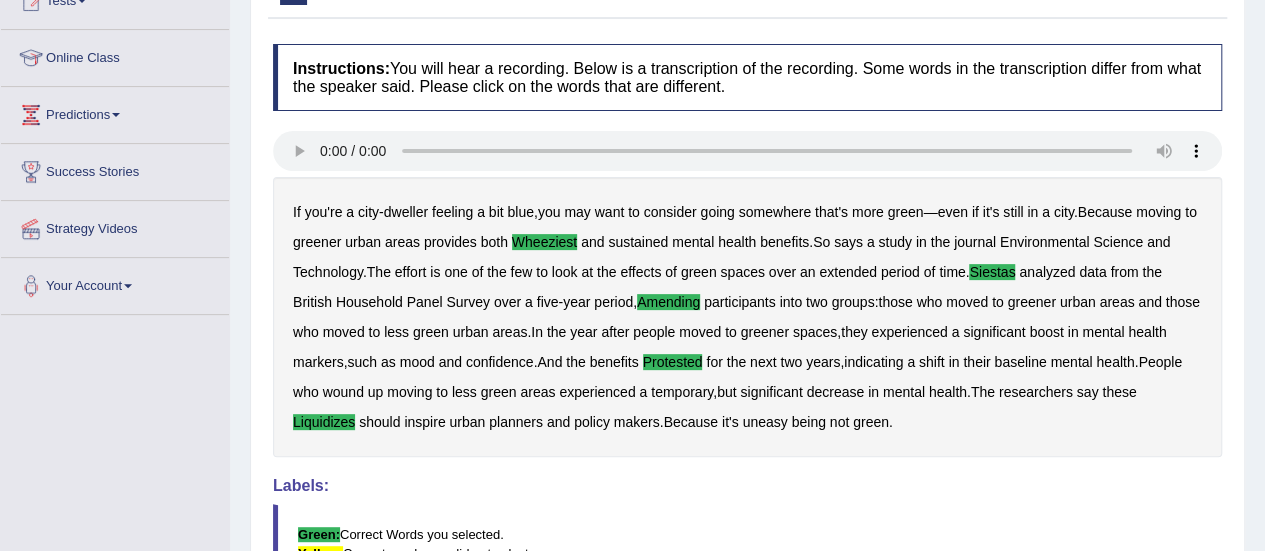 scroll, scrollTop: 0, scrollLeft: 0, axis: both 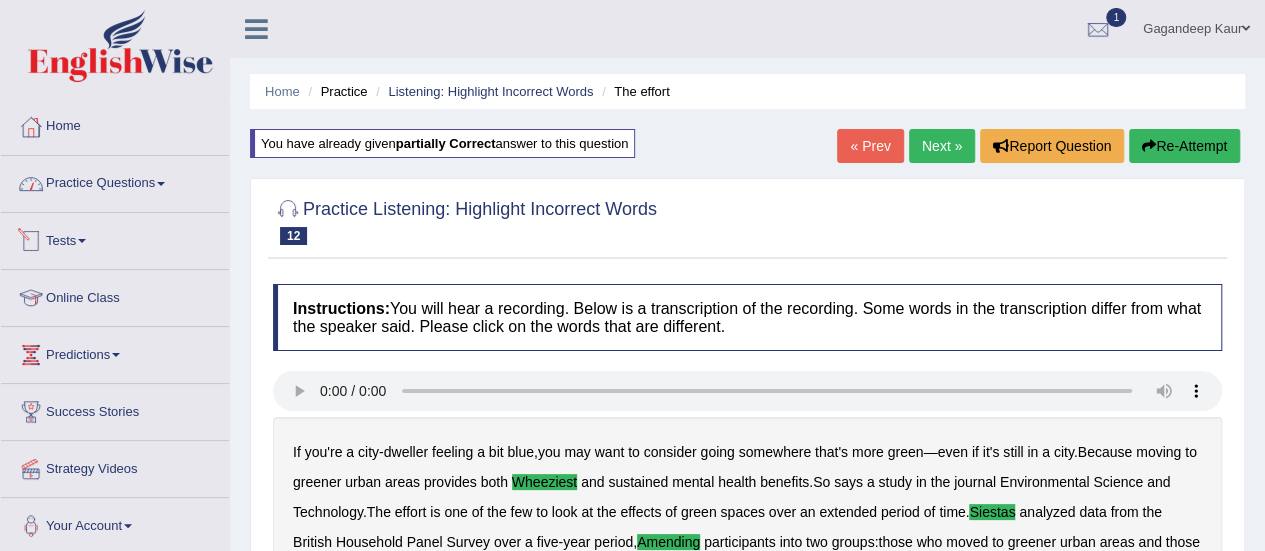 click on "Practice Questions" at bounding box center [115, 181] 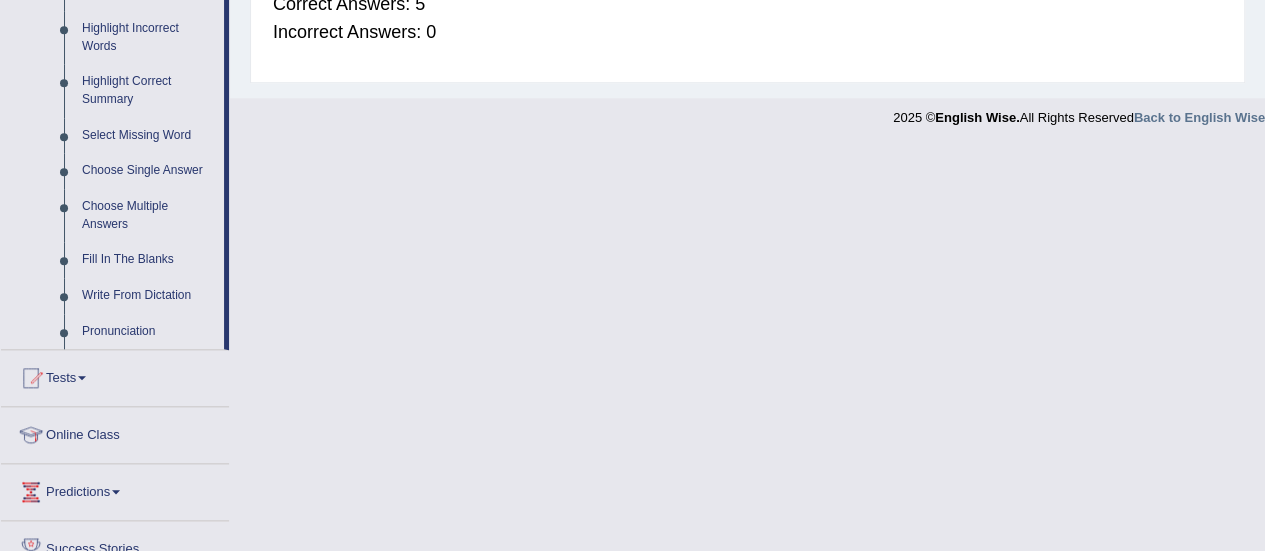 scroll, scrollTop: 900, scrollLeft: 0, axis: vertical 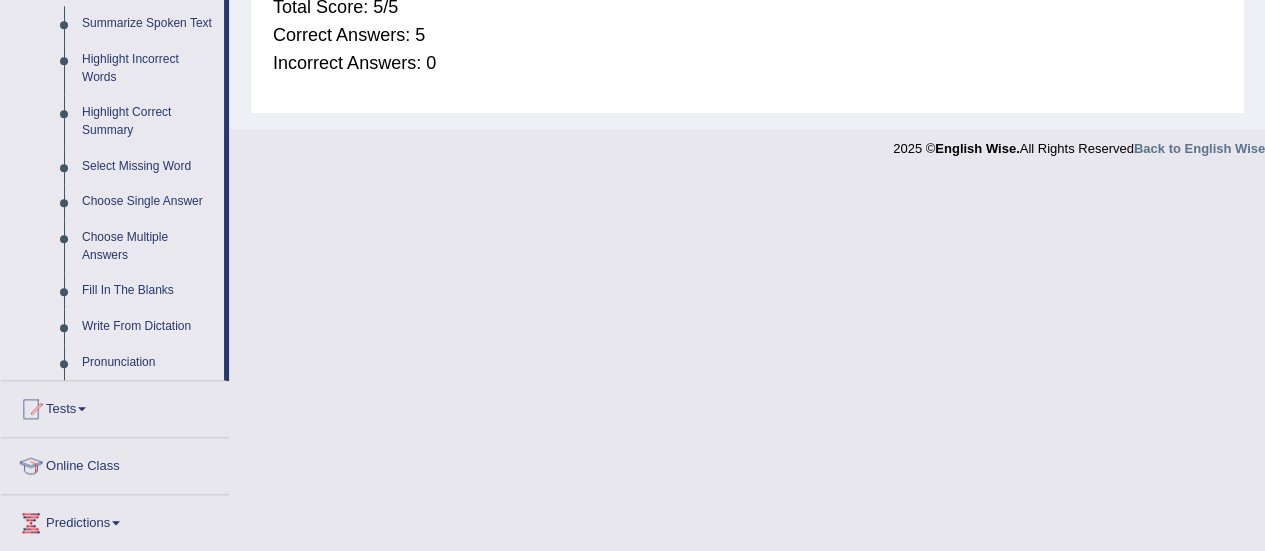 click on "Write From Dictation" at bounding box center (148, 327) 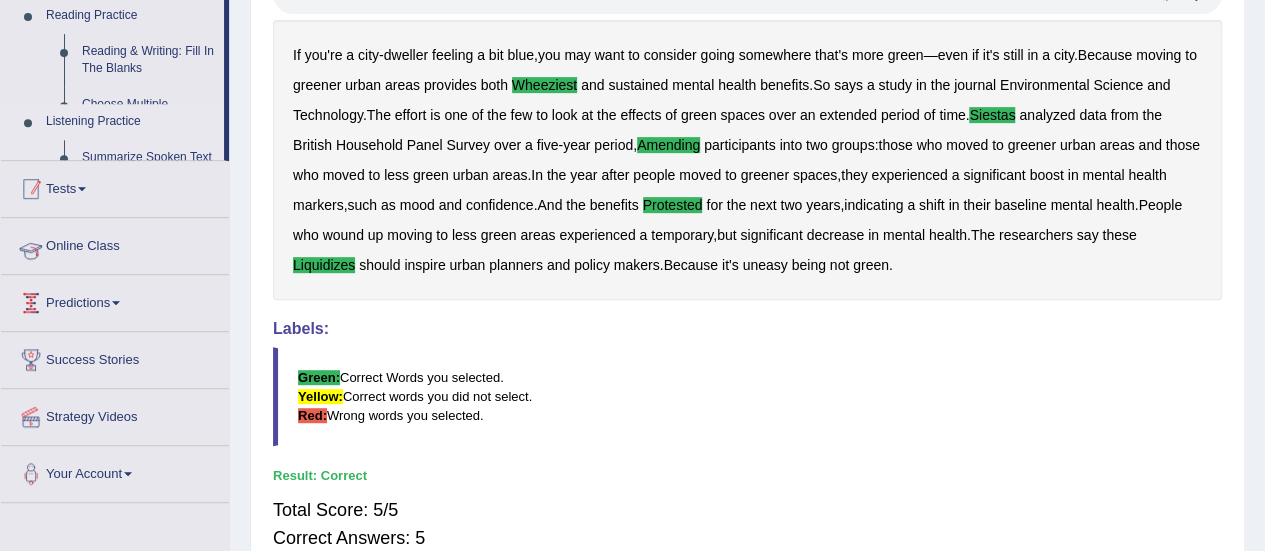 scroll, scrollTop: 270, scrollLeft: 0, axis: vertical 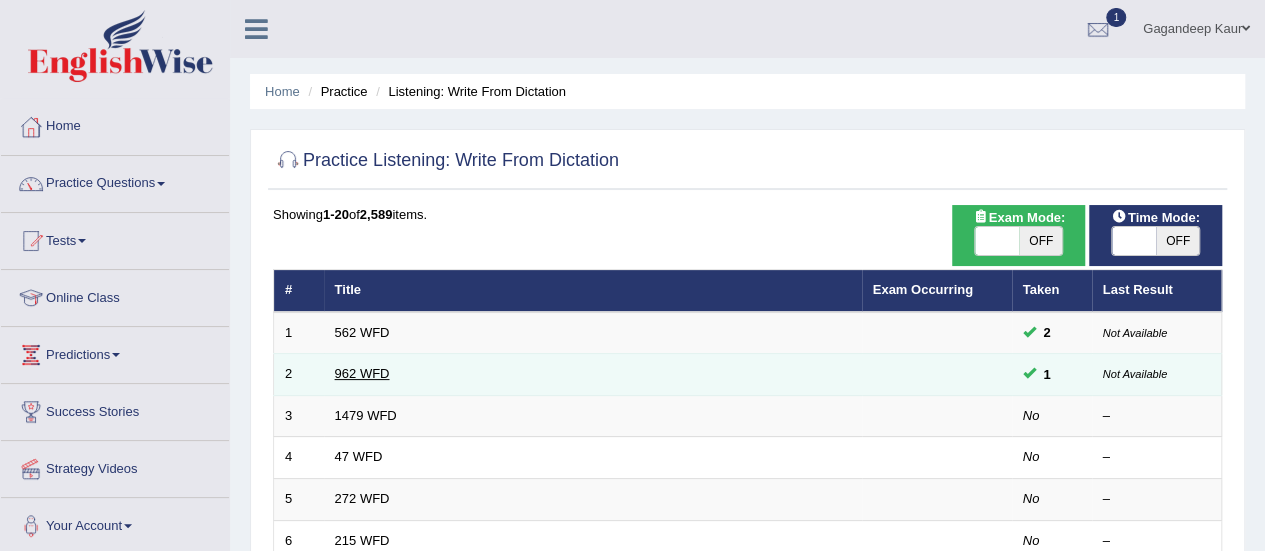 click on "962 WFD" at bounding box center (362, 373) 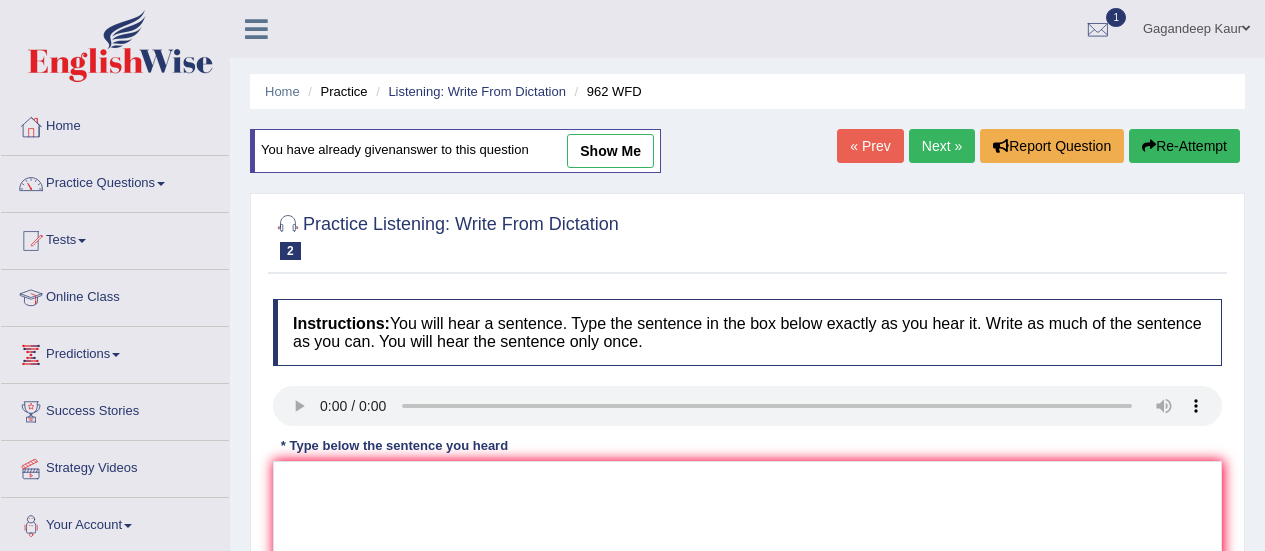 scroll, scrollTop: 0, scrollLeft: 0, axis: both 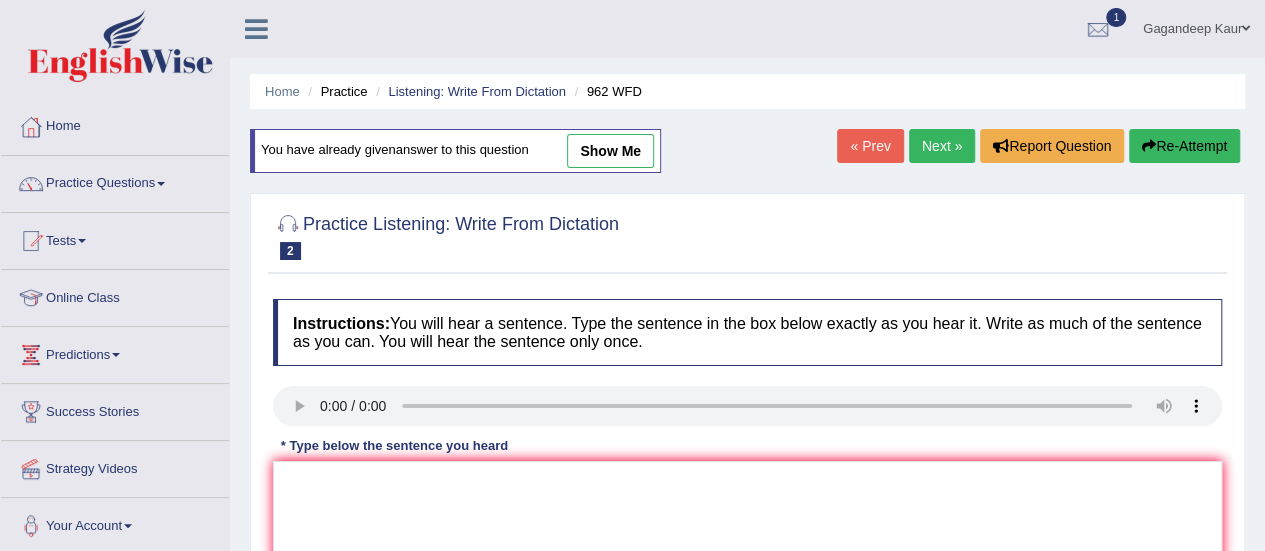 click on "Next »" at bounding box center [942, 146] 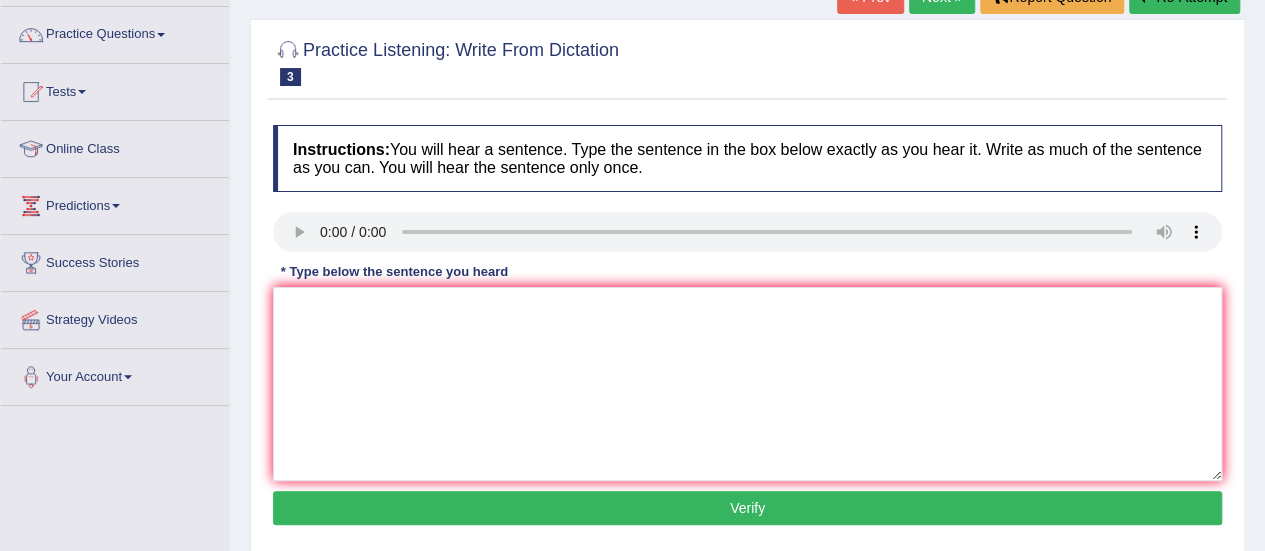 scroll, scrollTop: 0, scrollLeft: 0, axis: both 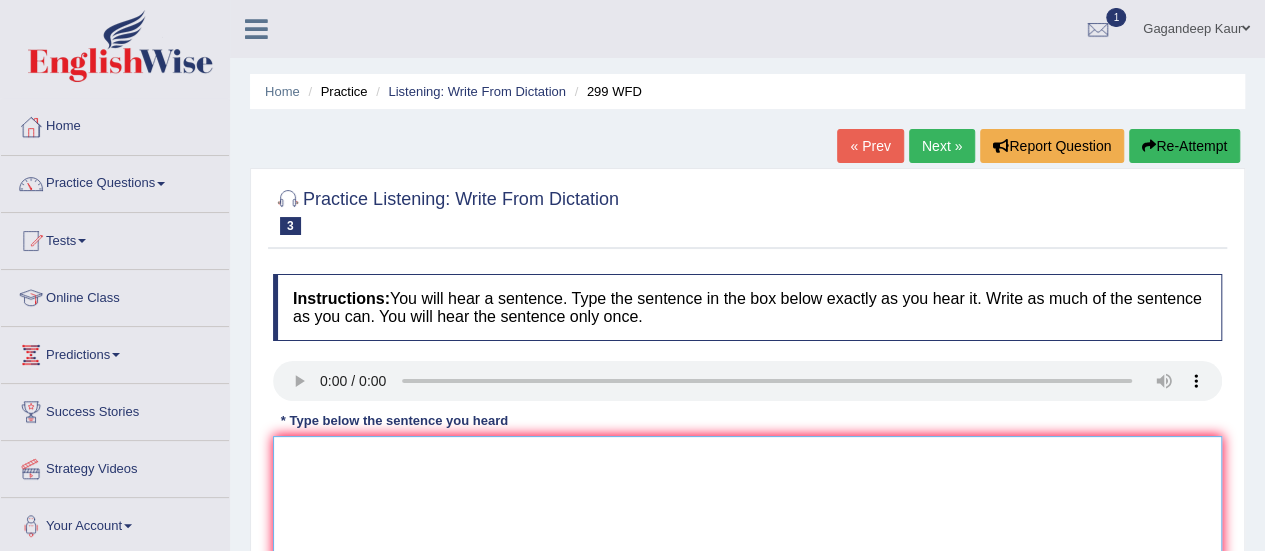 drag, startPoint x: 351, startPoint y: 465, endPoint x: 359, endPoint y: 443, distance: 23.409399 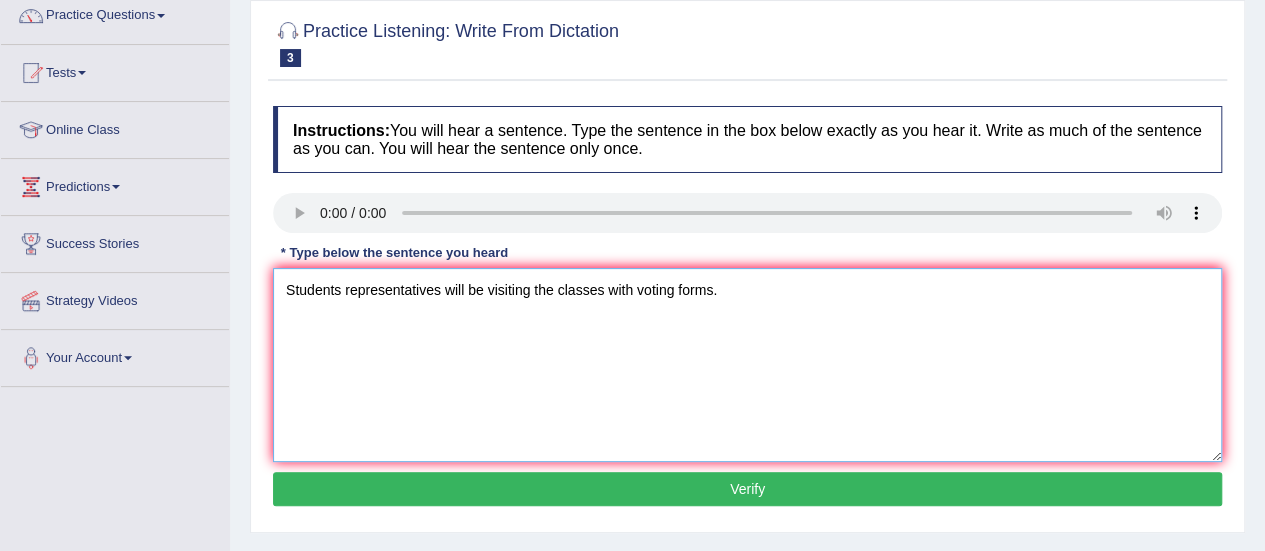 scroll, scrollTop: 200, scrollLeft: 0, axis: vertical 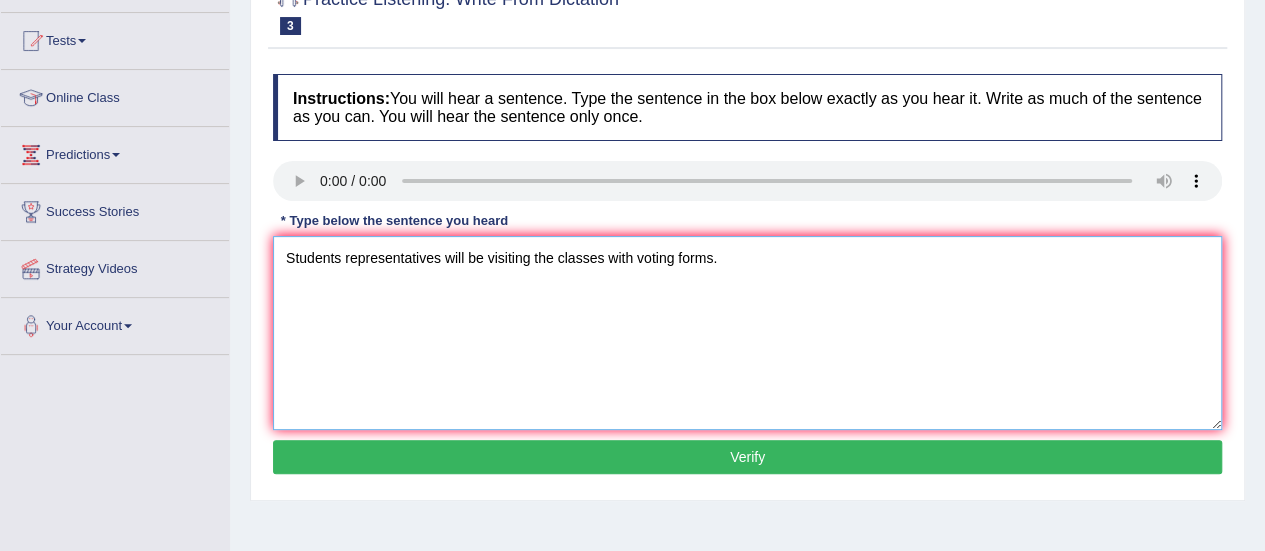 type on "Students representatives will be visiting the classes with voting forms." 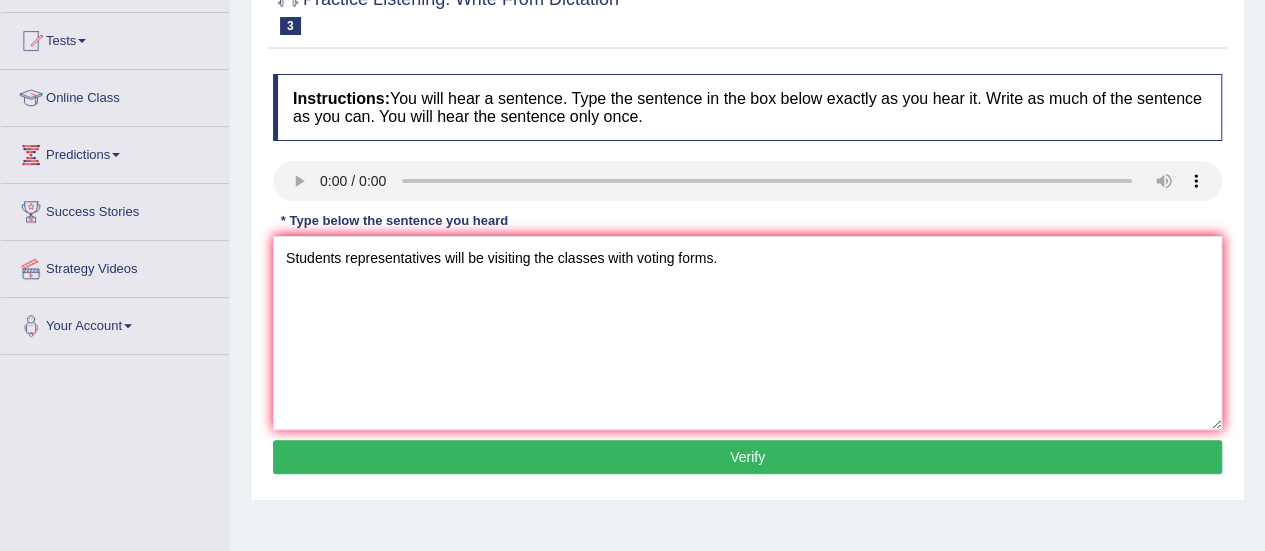 click on "Verify" at bounding box center [747, 457] 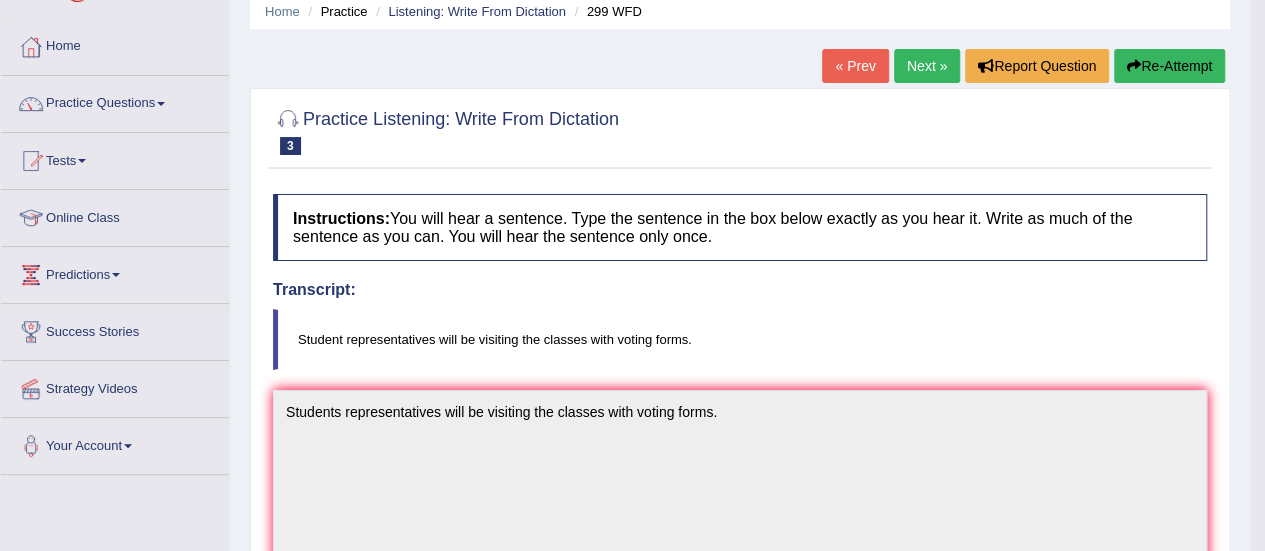 scroll, scrollTop: 0, scrollLeft: 0, axis: both 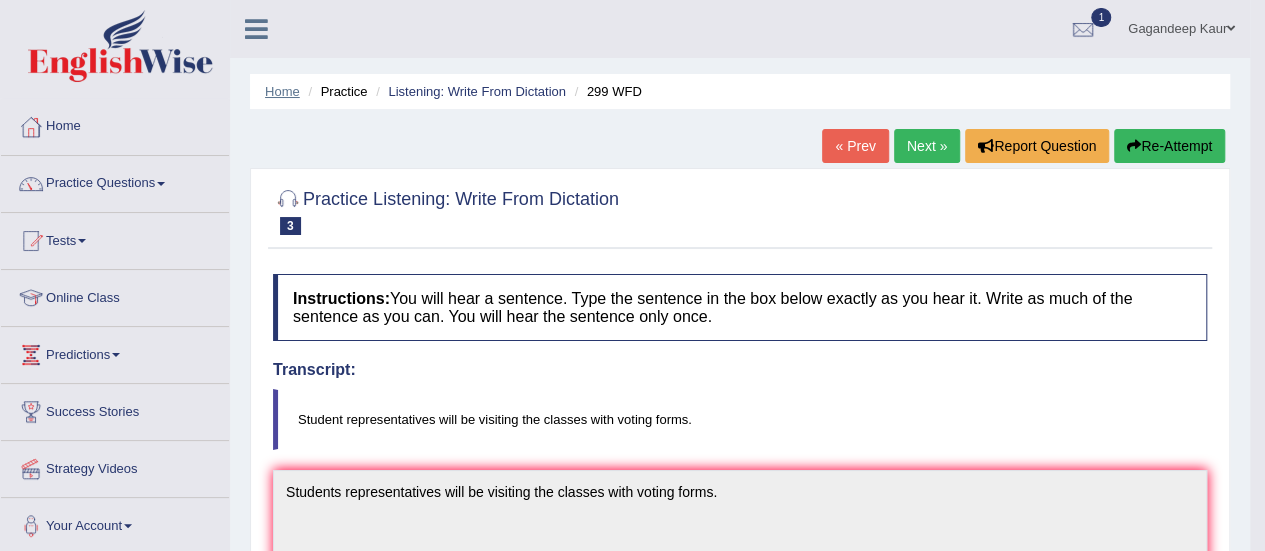 click on "Home" at bounding box center [282, 91] 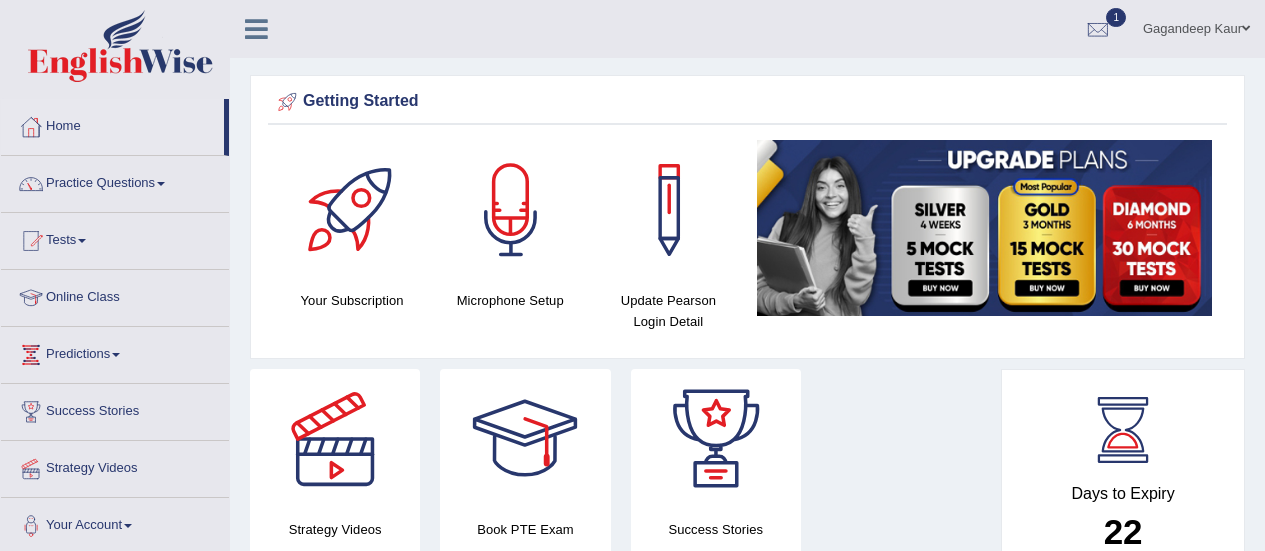 scroll, scrollTop: 0, scrollLeft: 0, axis: both 